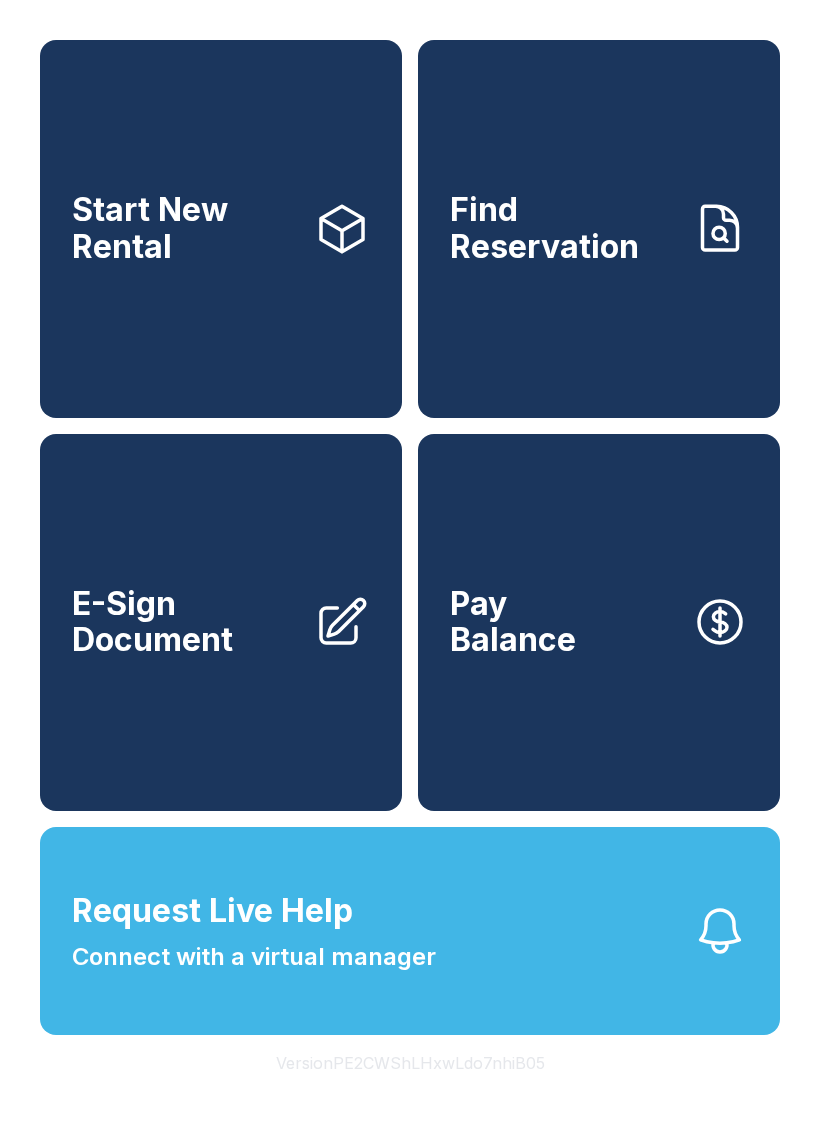 scroll, scrollTop: 0, scrollLeft: 0, axis: both 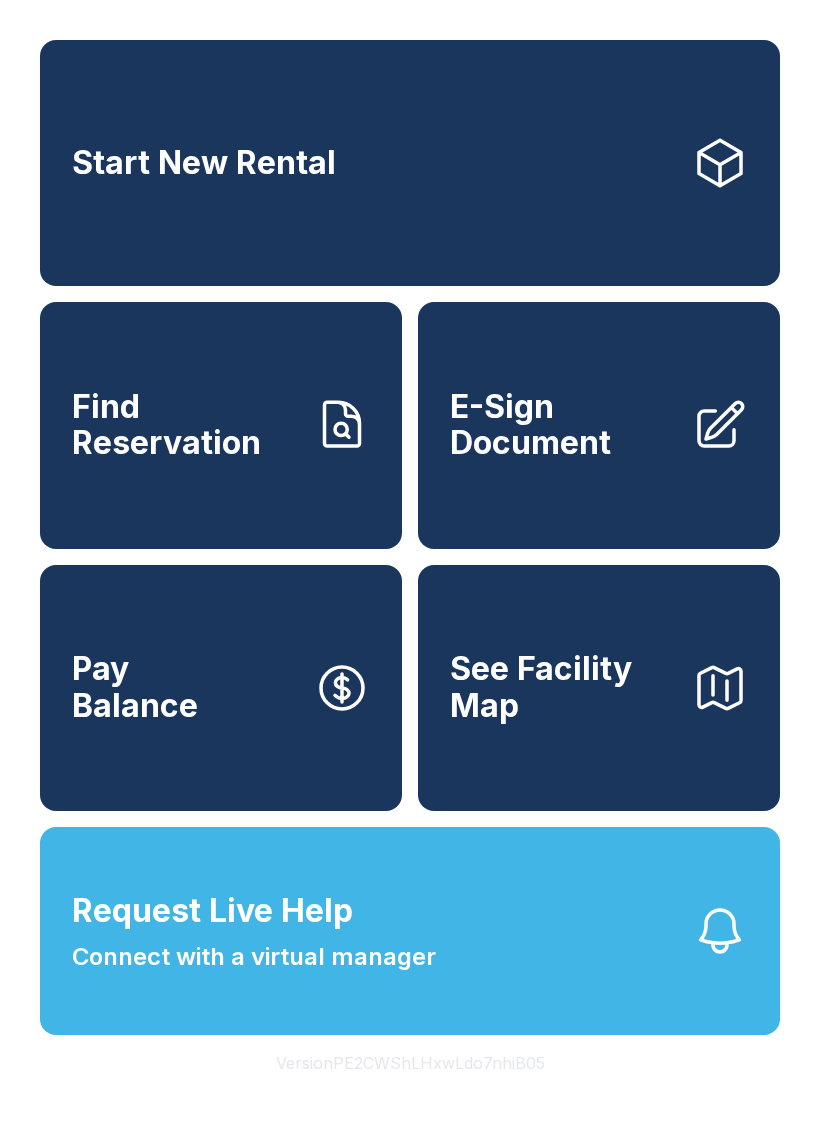click on "Find Reservation" at bounding box center [185, 425] 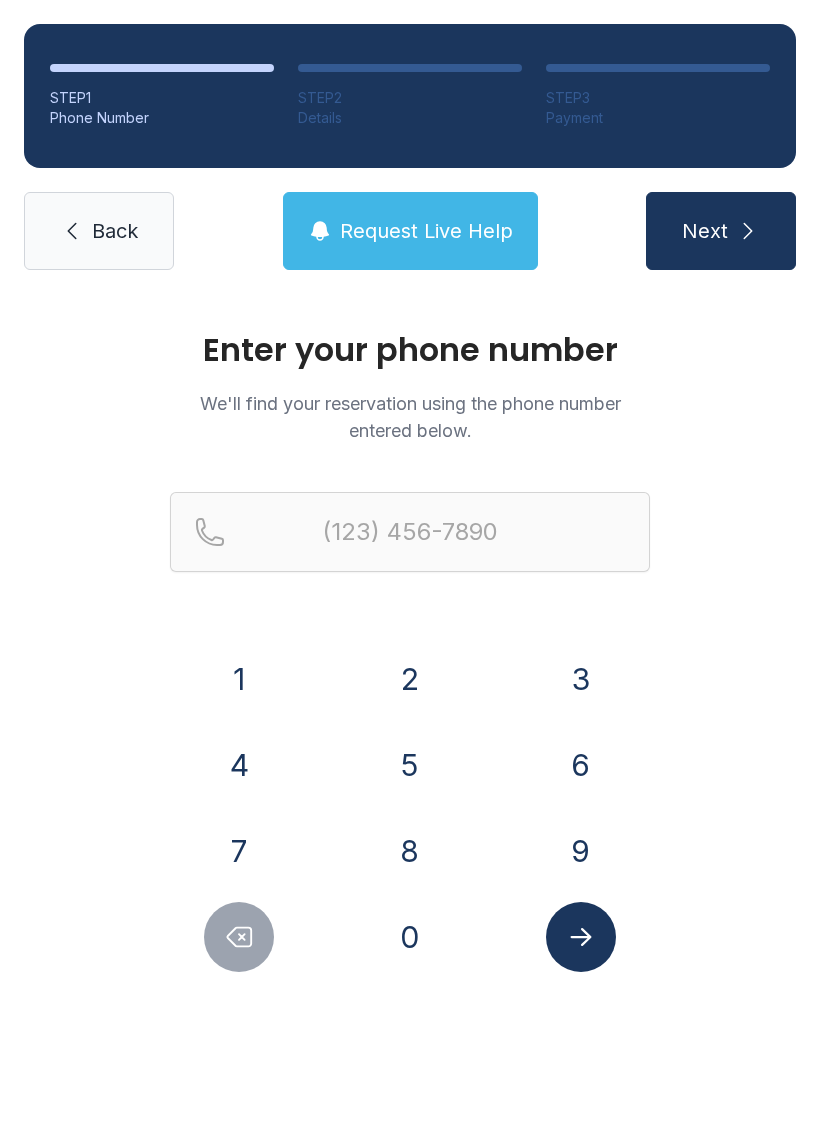 click on "8" at bounding box center (410, 851) 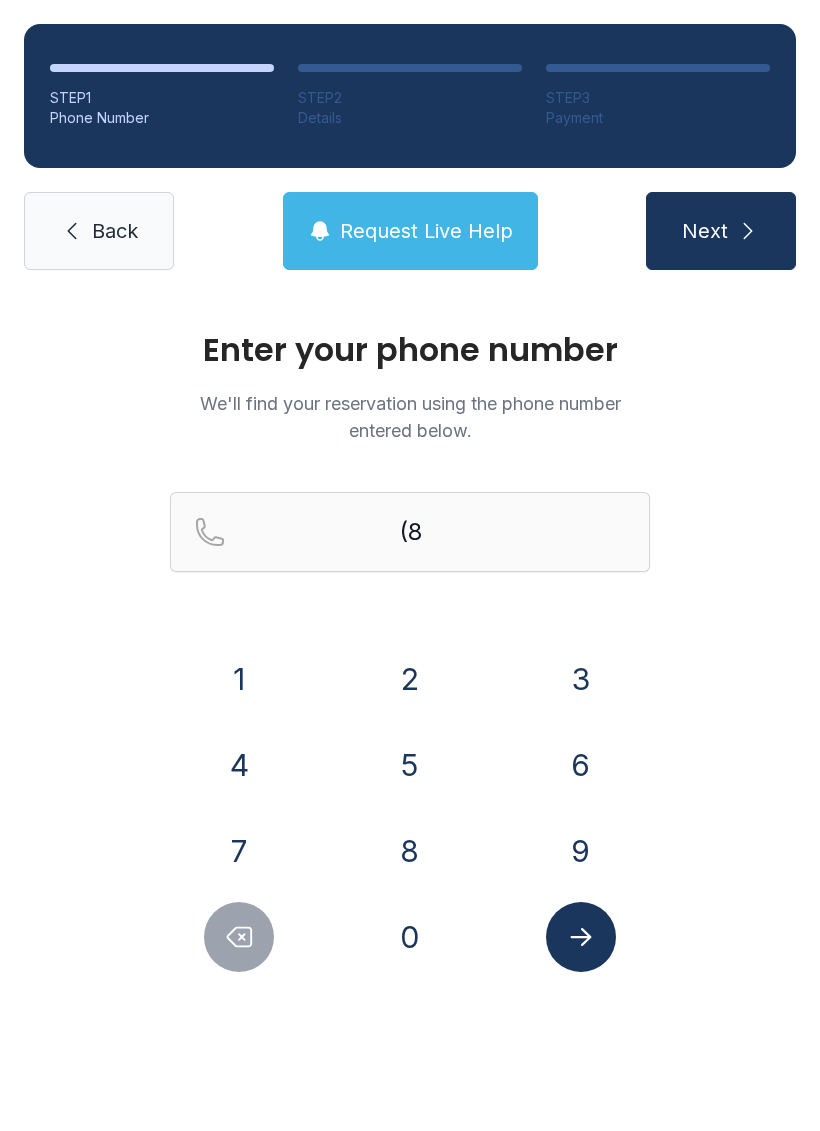 click on "0" at bounding box center [410, 937] 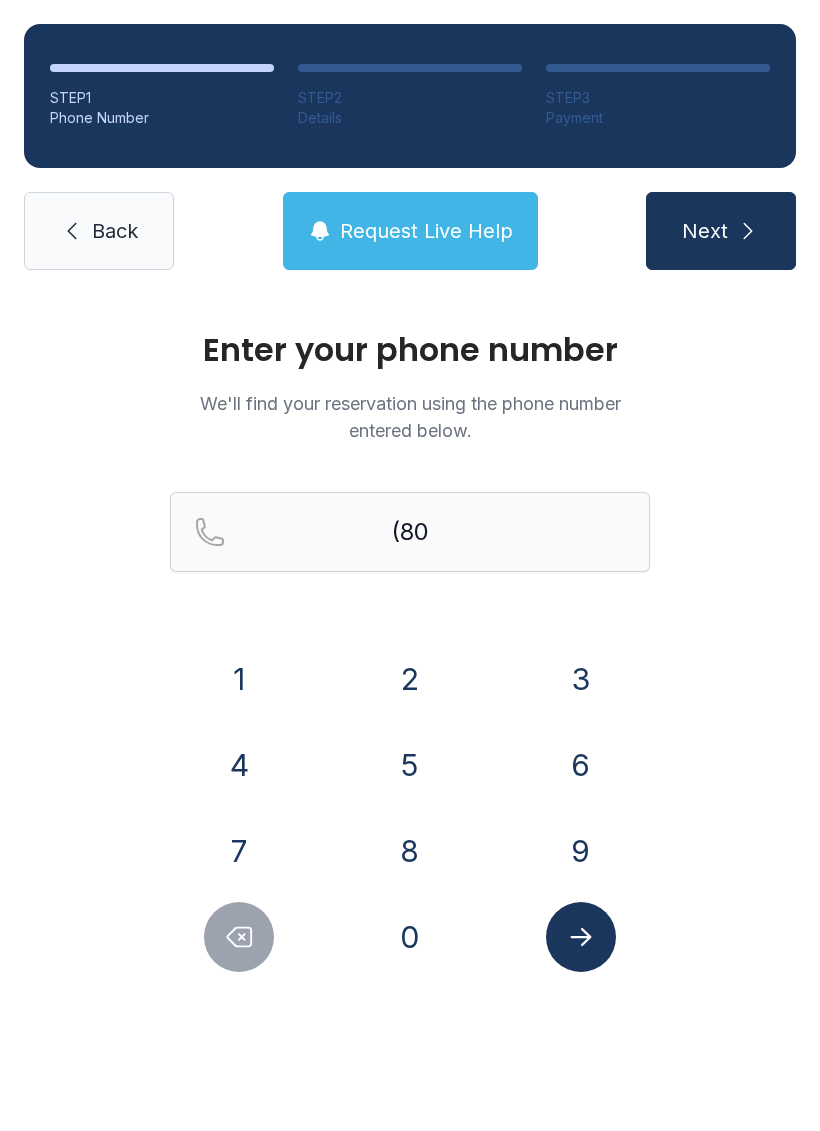 click on "3" at bounding box center (581, 679) 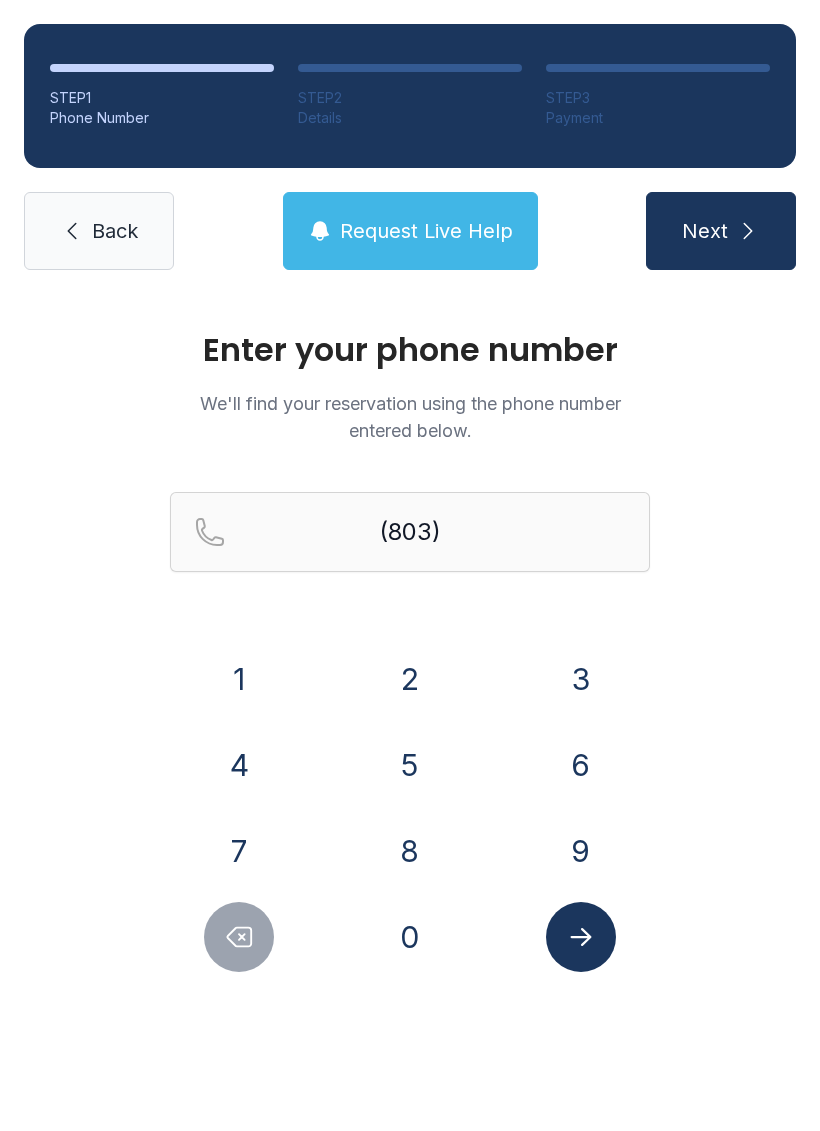 click on "4" at bounding box center [239, 765] 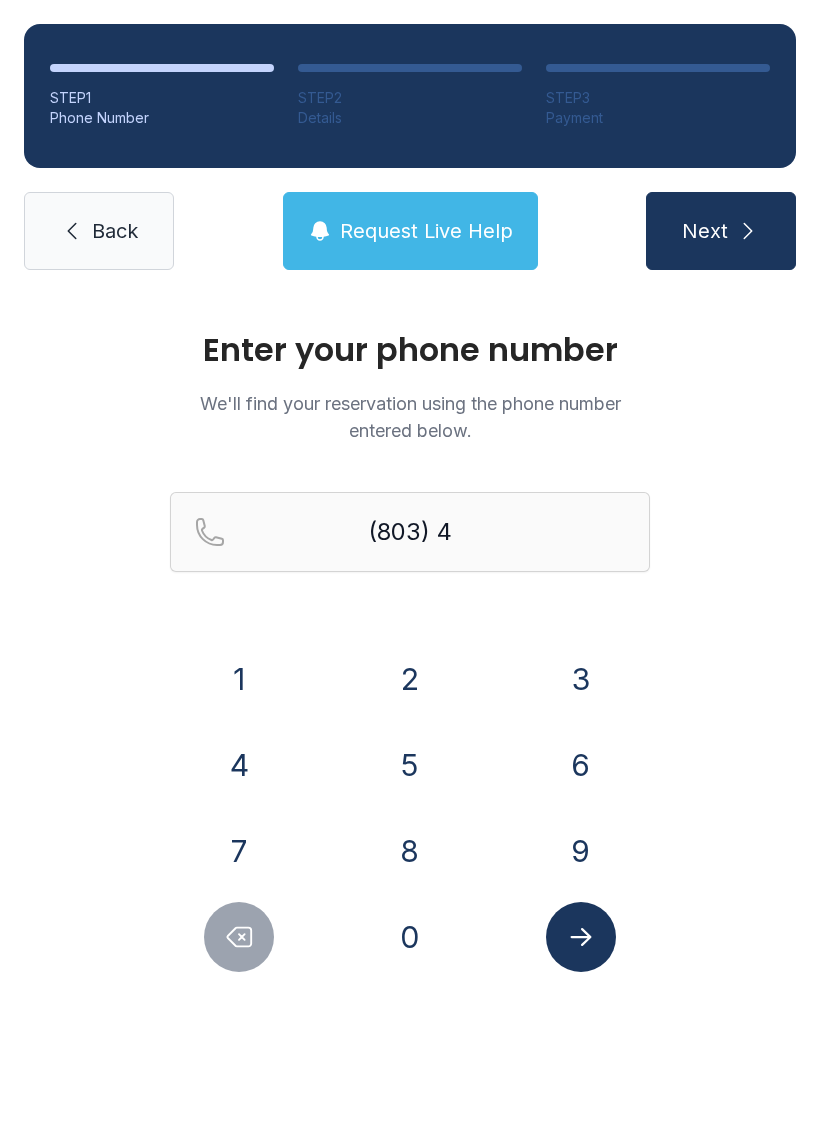 click on "1" at bounding box center (239, 679) 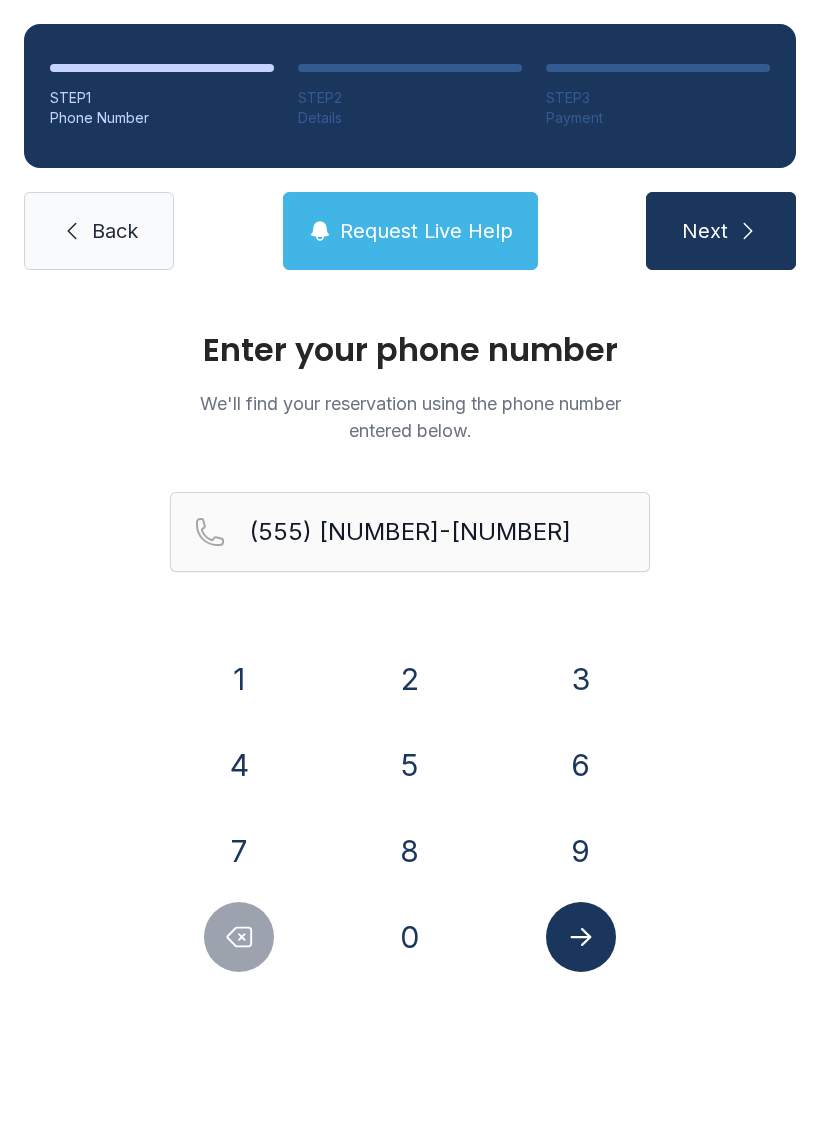 click on "3" at bounding box center [581, 679] 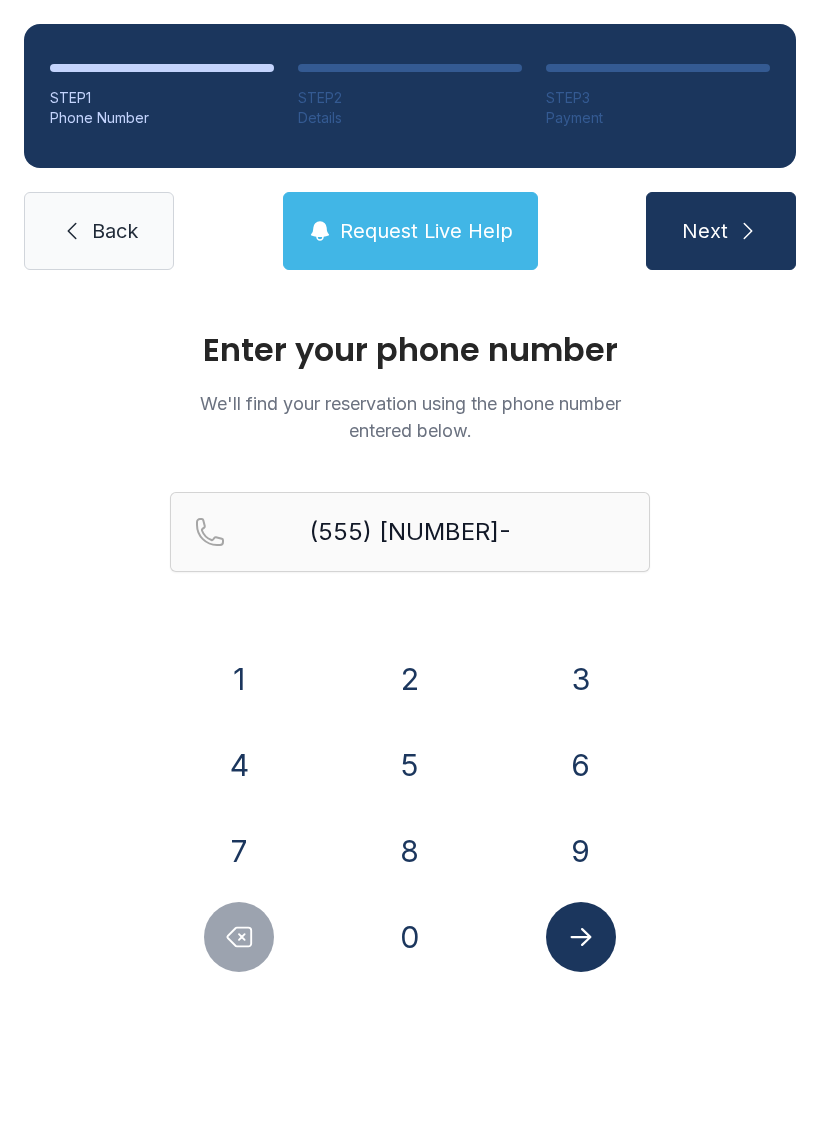 click on "4" at bounding box center (239, 765) 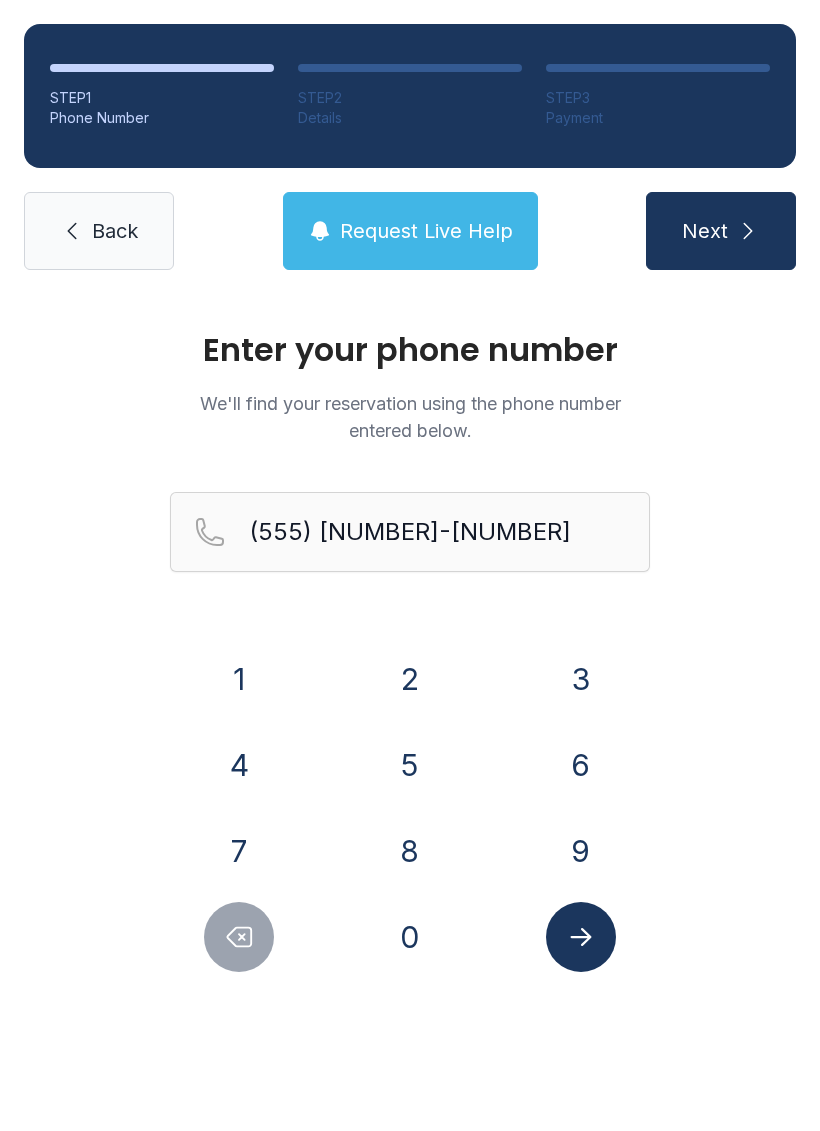 click on "6" at bounding box center (581, 765) 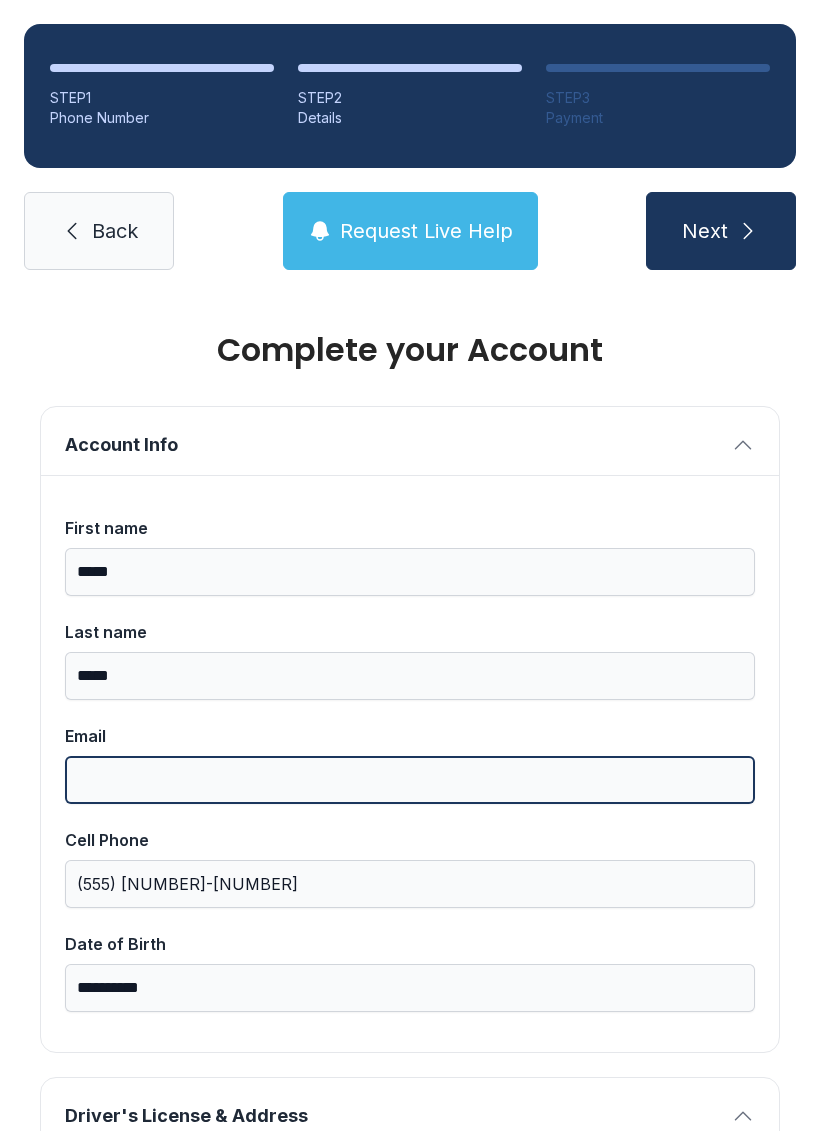 click on "Email" at bounding box center (410, 780) 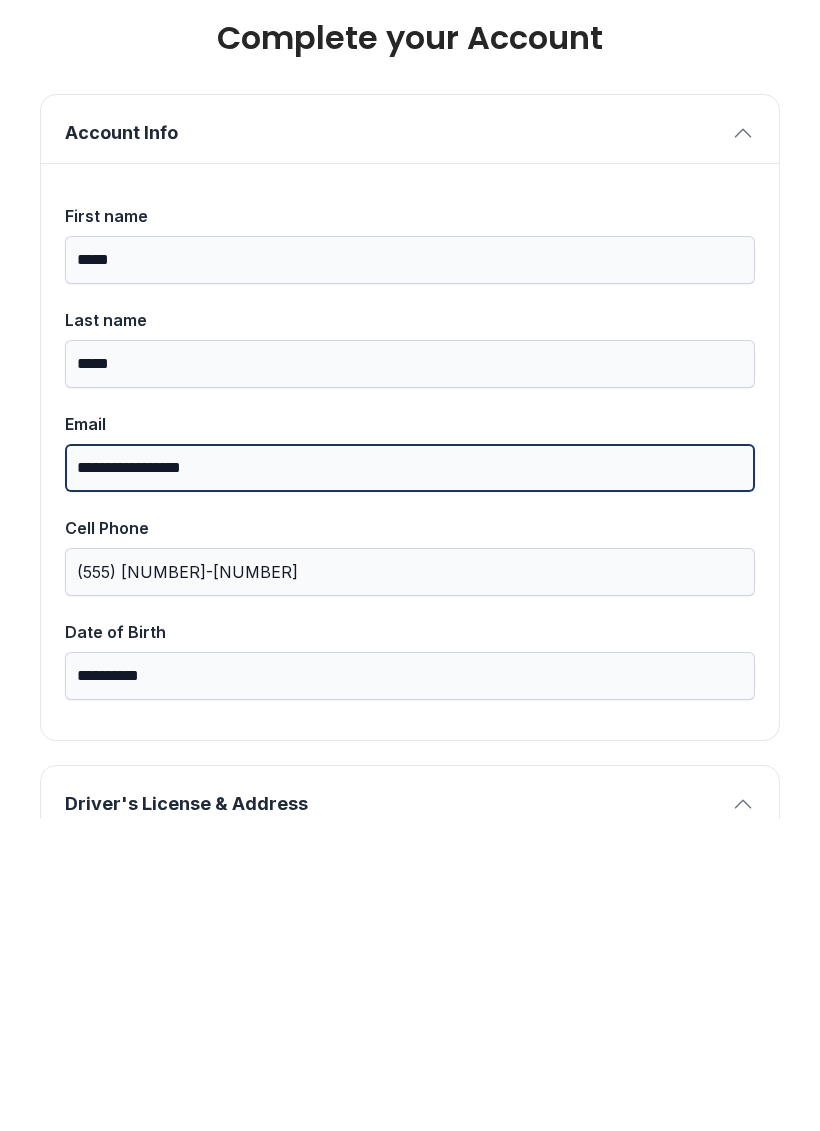type on "**********" 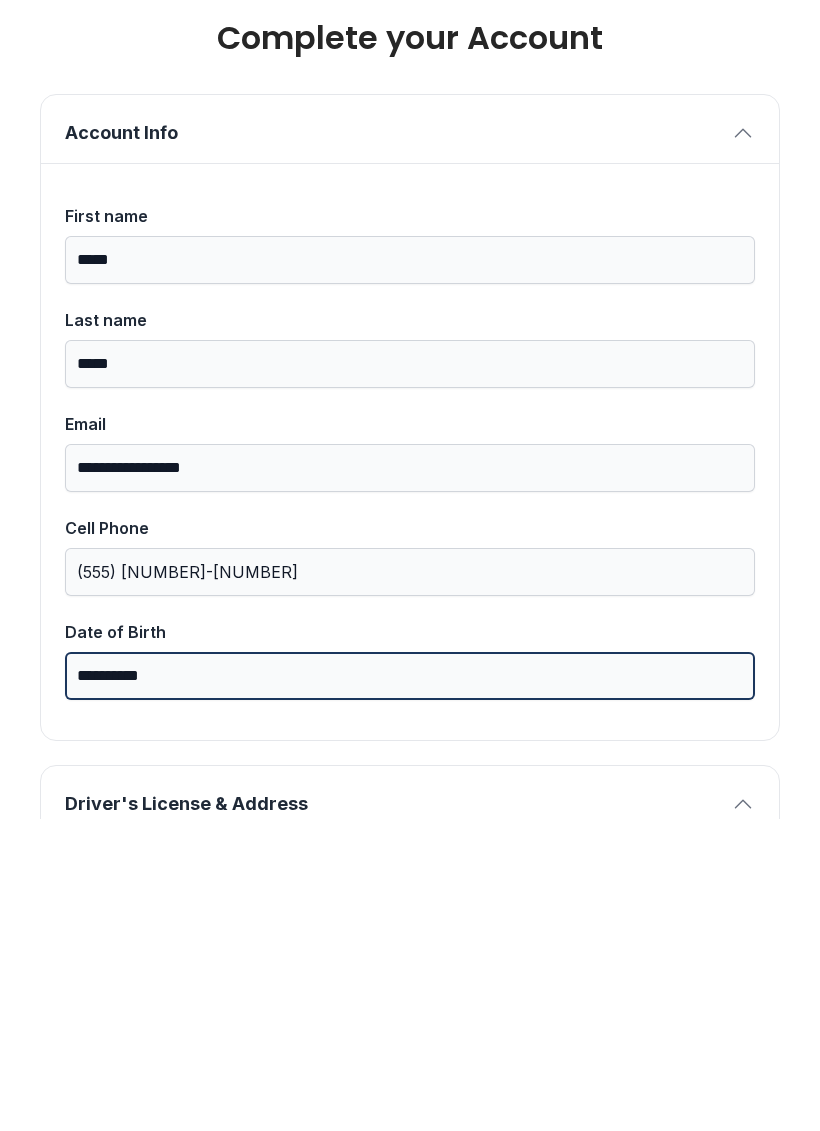 click on "**********" at bounding box center (410, 988) 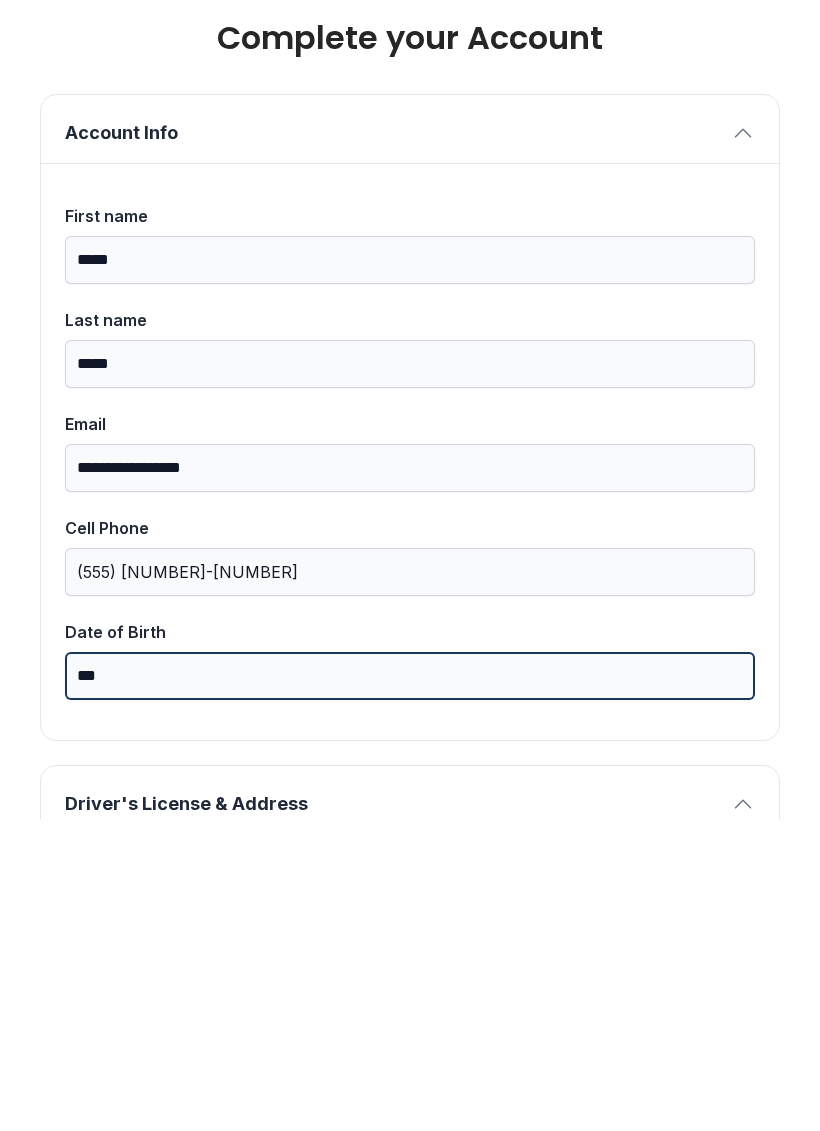 type on "*" 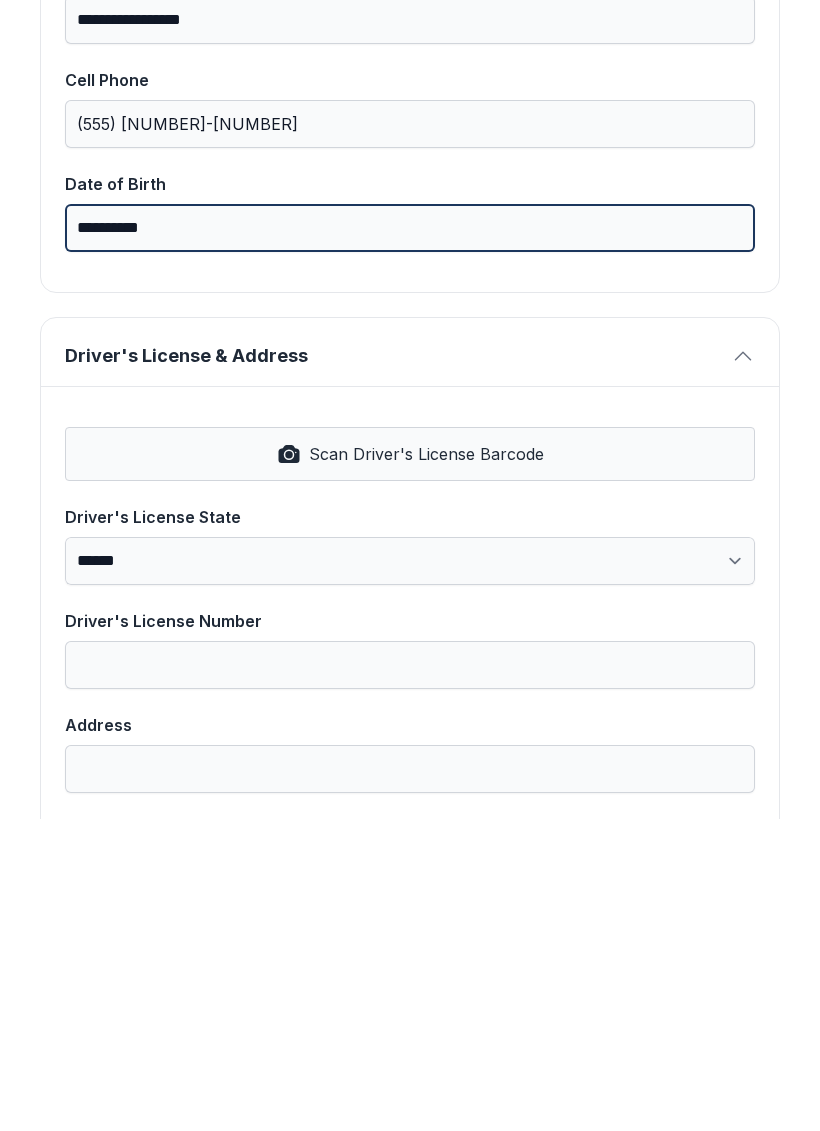 scroll, scrollTop: 449, scrollLeft: 0, axis: vertical 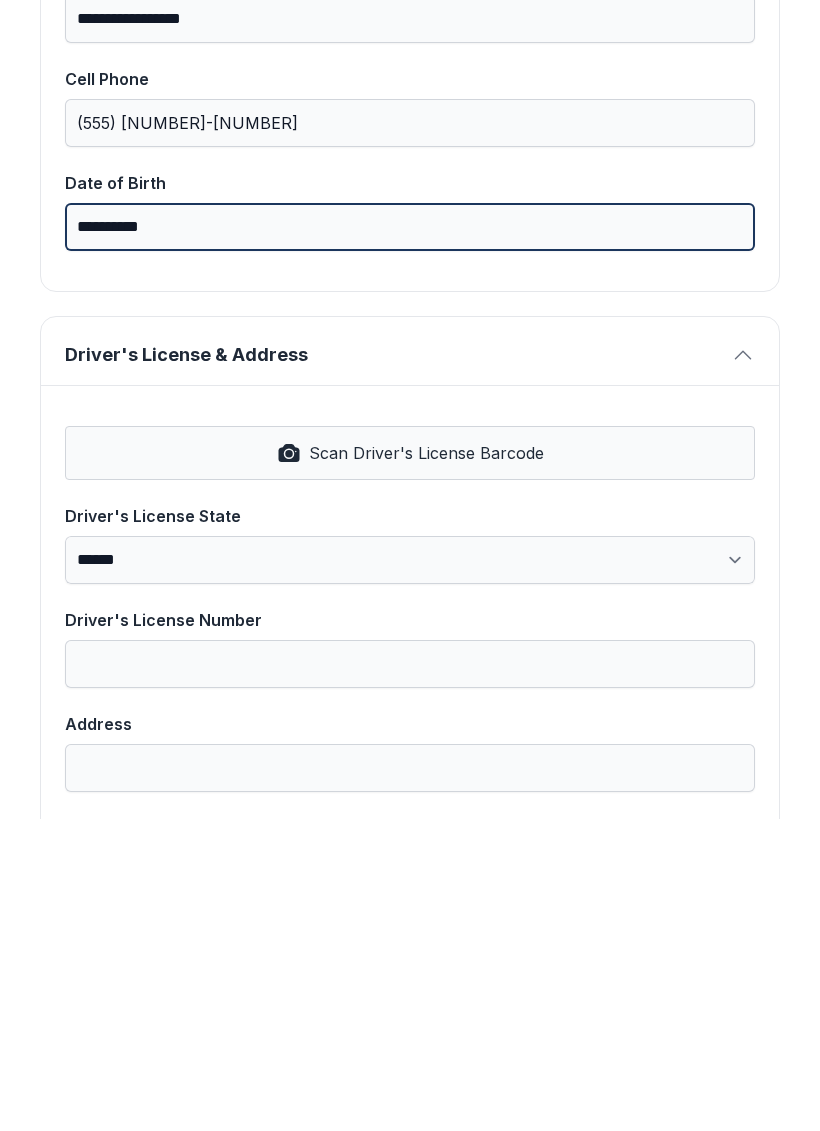 type on "**********" 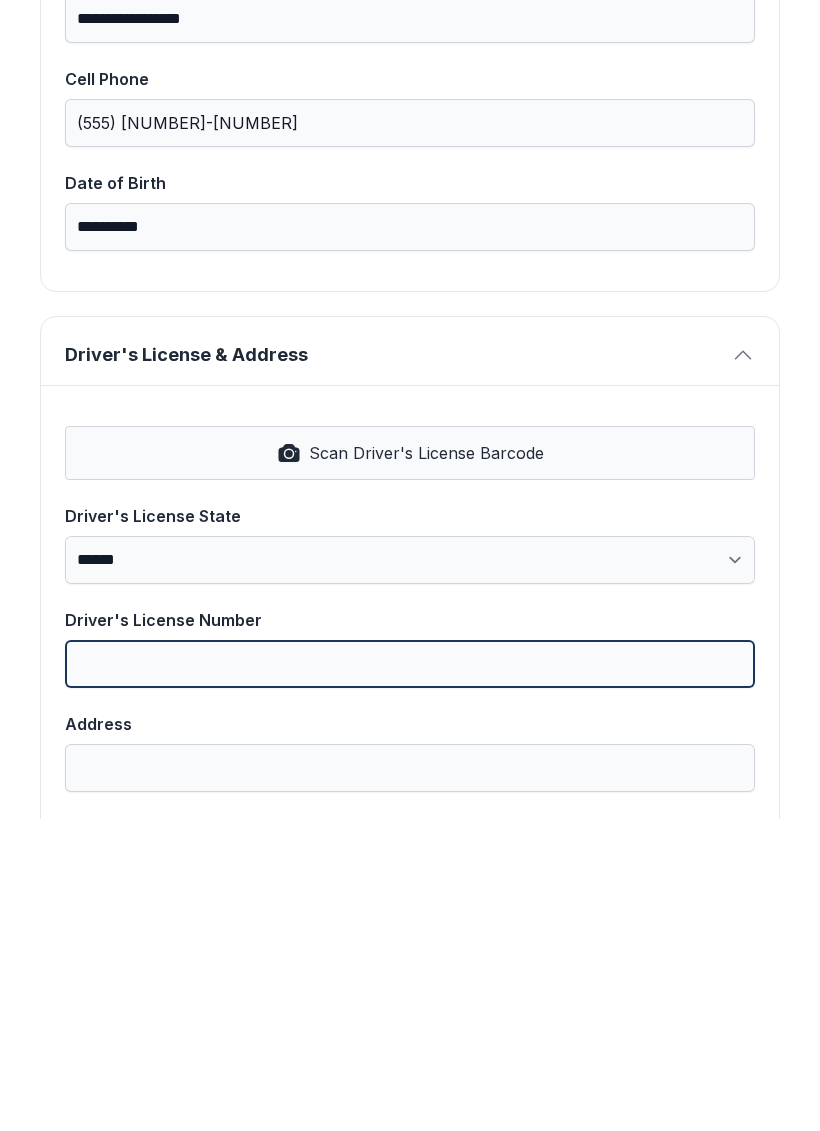 click on "Driver's License Number" at bounding box center (410, 976) 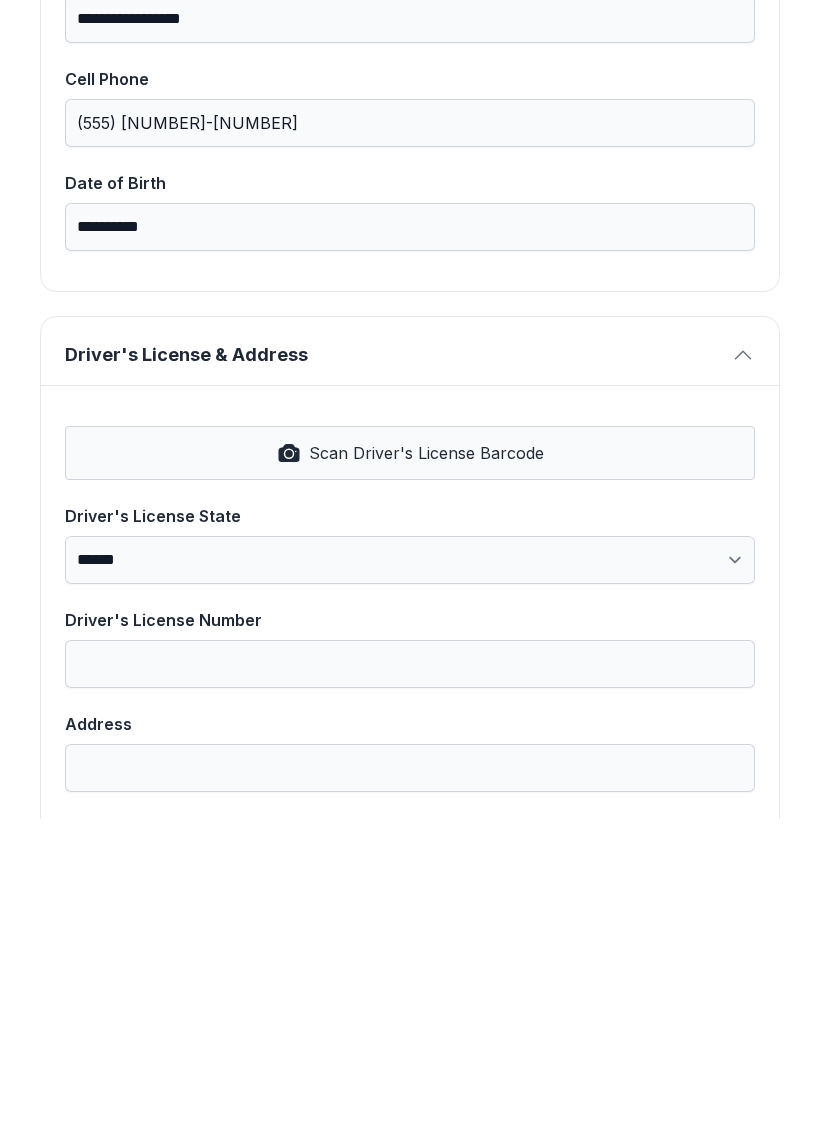 click on "Scan Driver's License Barcode" at bounding box center (410, 765) 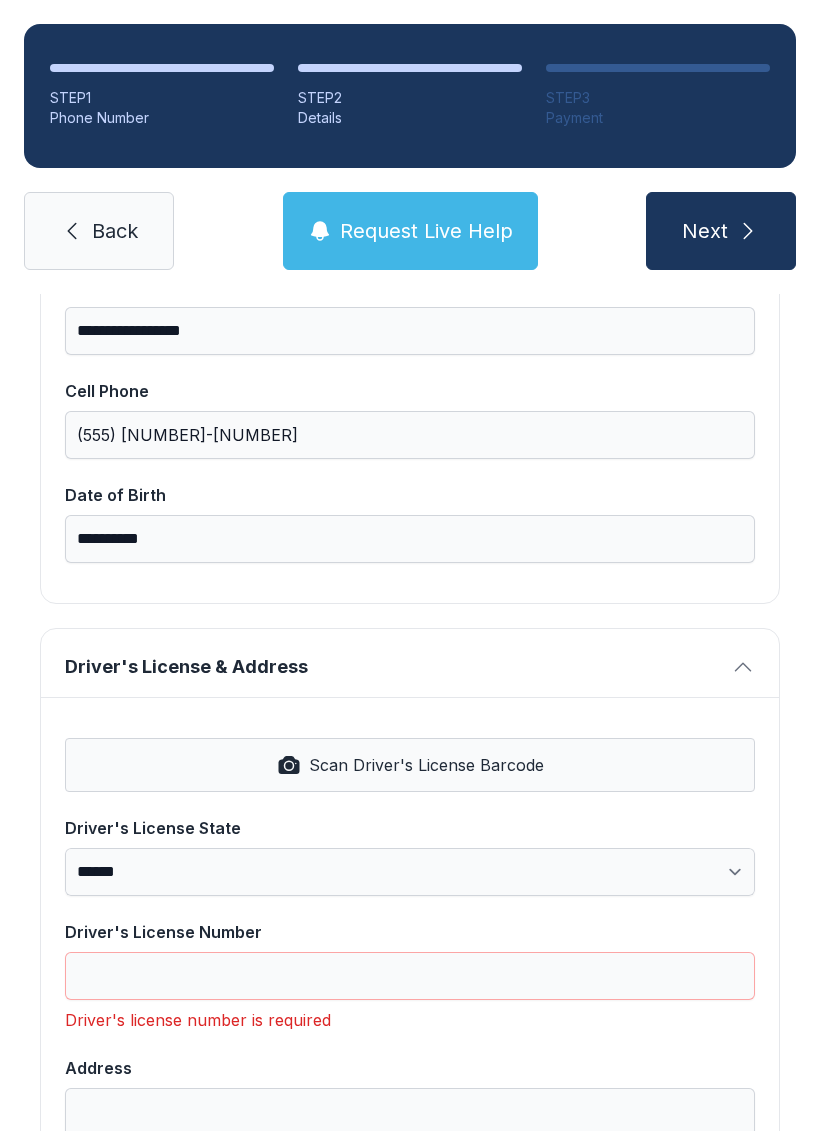 select on "**" 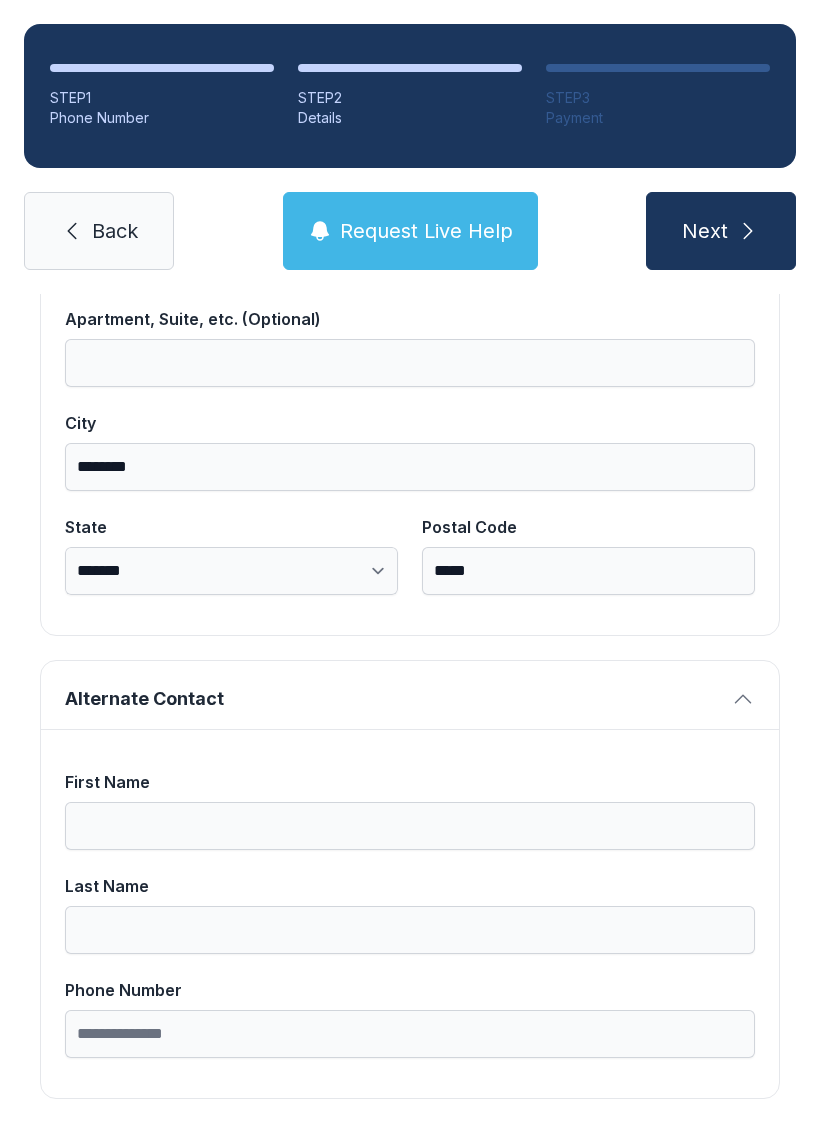 scroll, scrollTop: 1269, scrollLeft: 0, axis: vertical 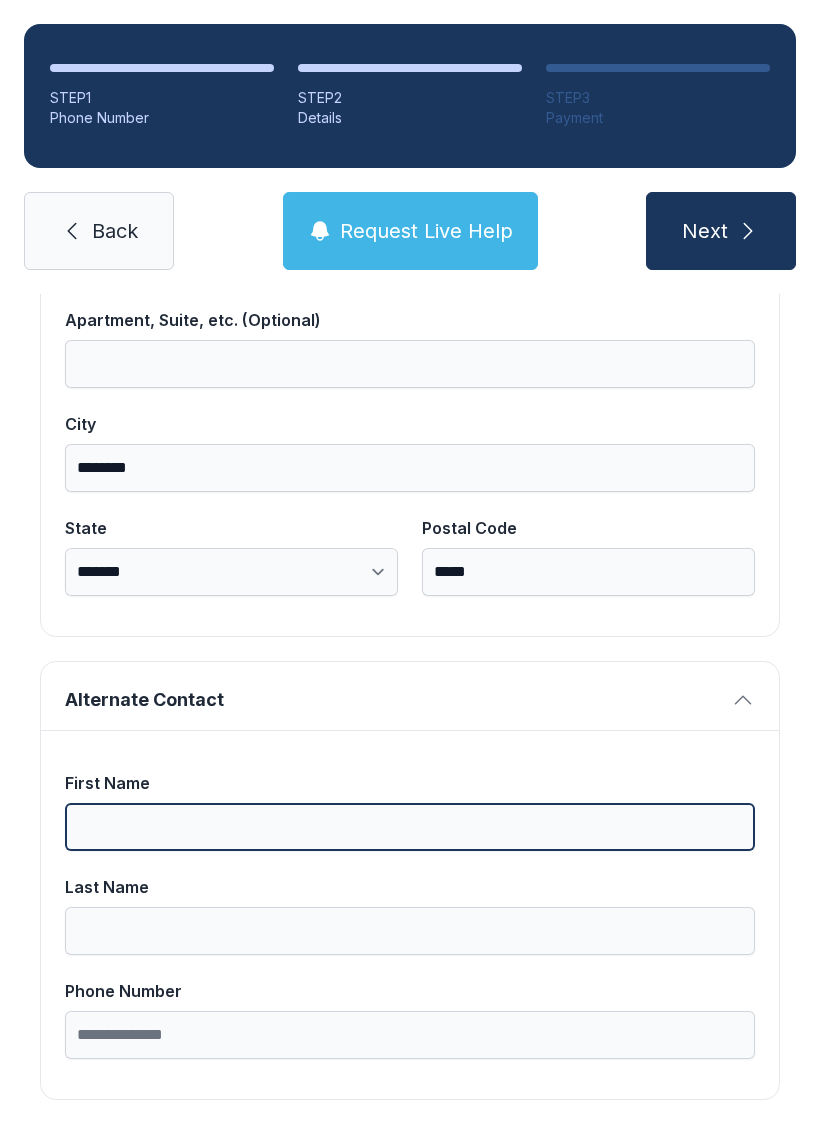 click on "First Name" at bounding box center (410, 827) 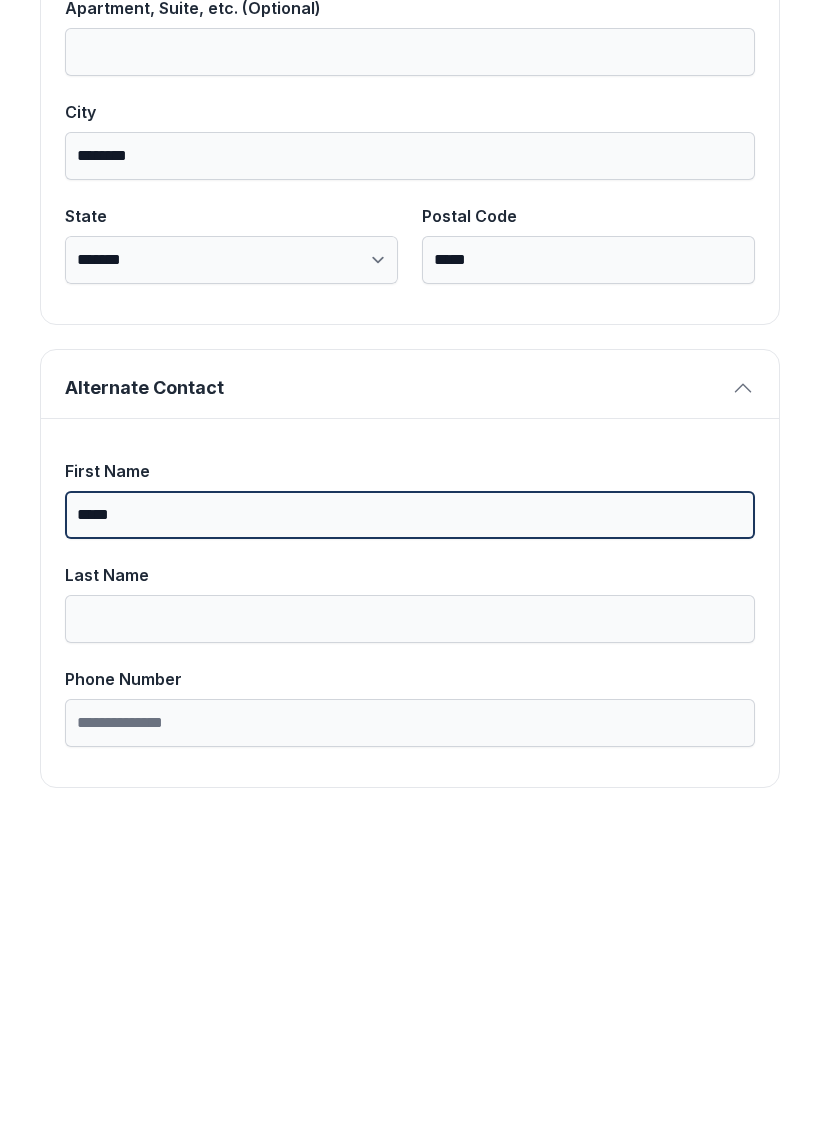 type on "*****" 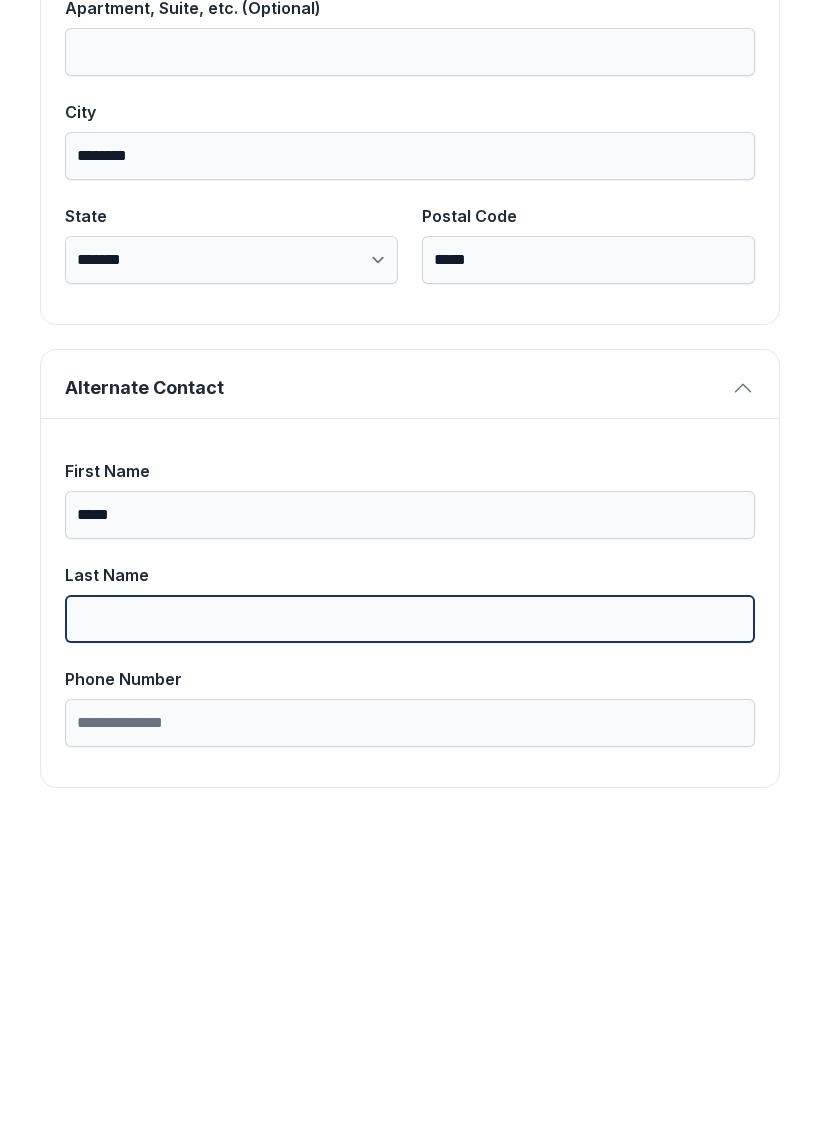 click on "Last Name" at bounding box center (410, 931) 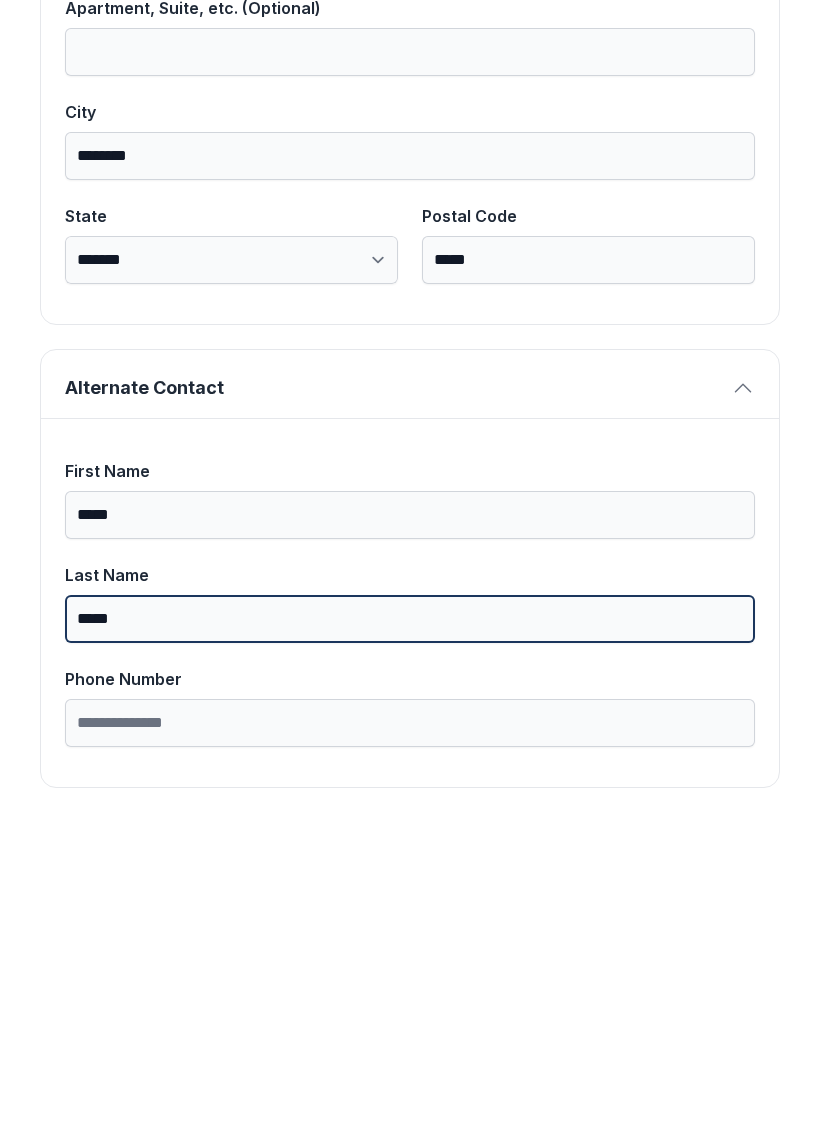 type on "*****" 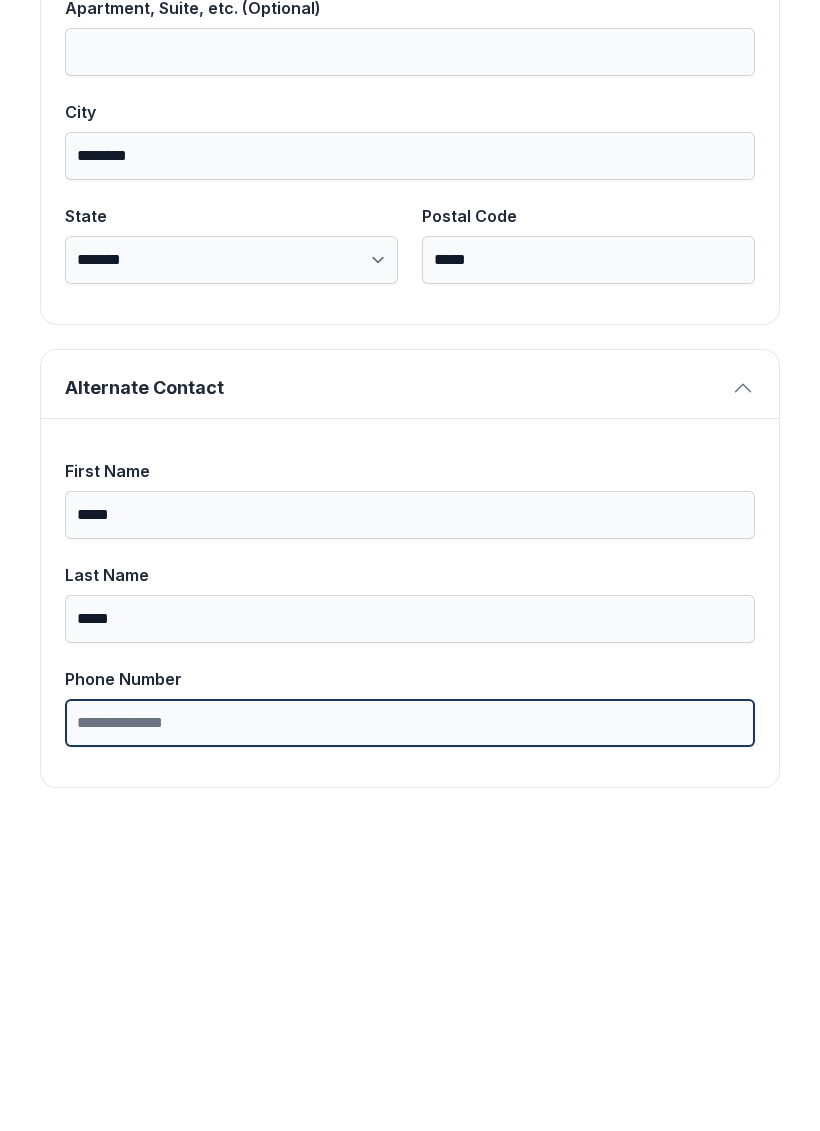 click on "Phone Number" at bounding box center [410, 1035] 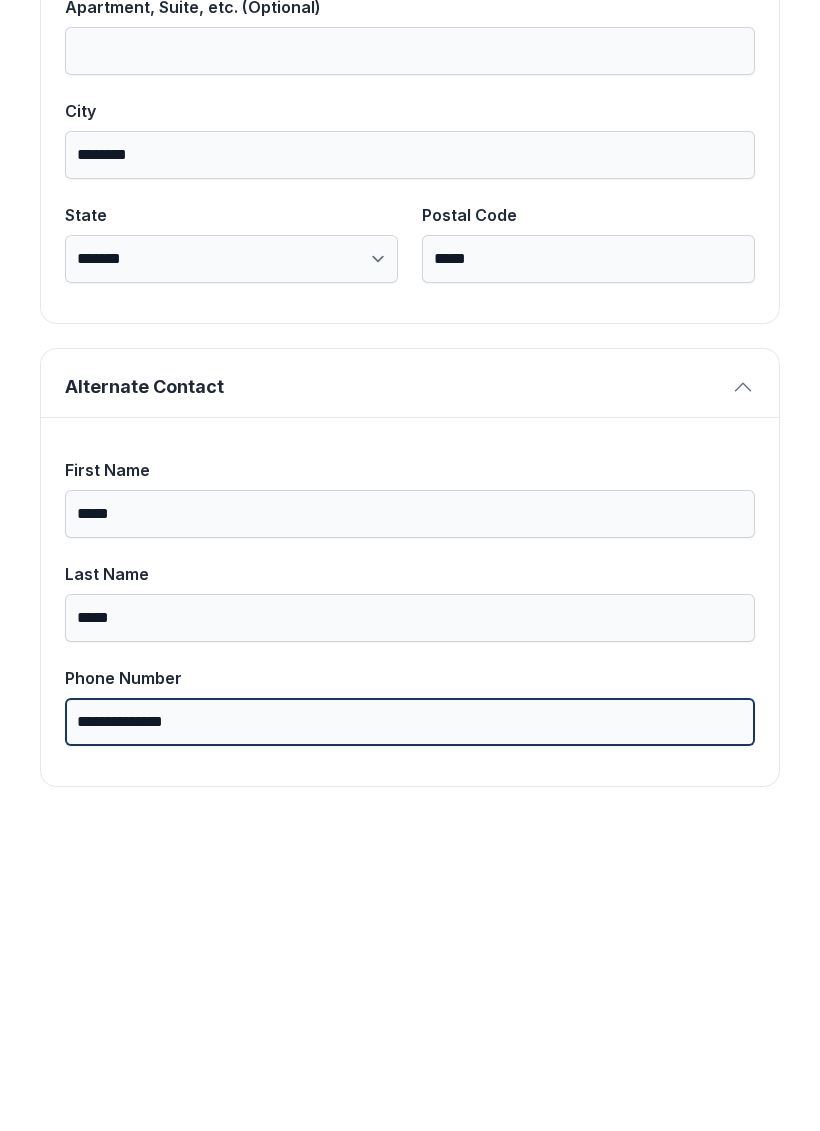 scroll, scrollTop: 1269, scrollLeft: 0, axis: vertical 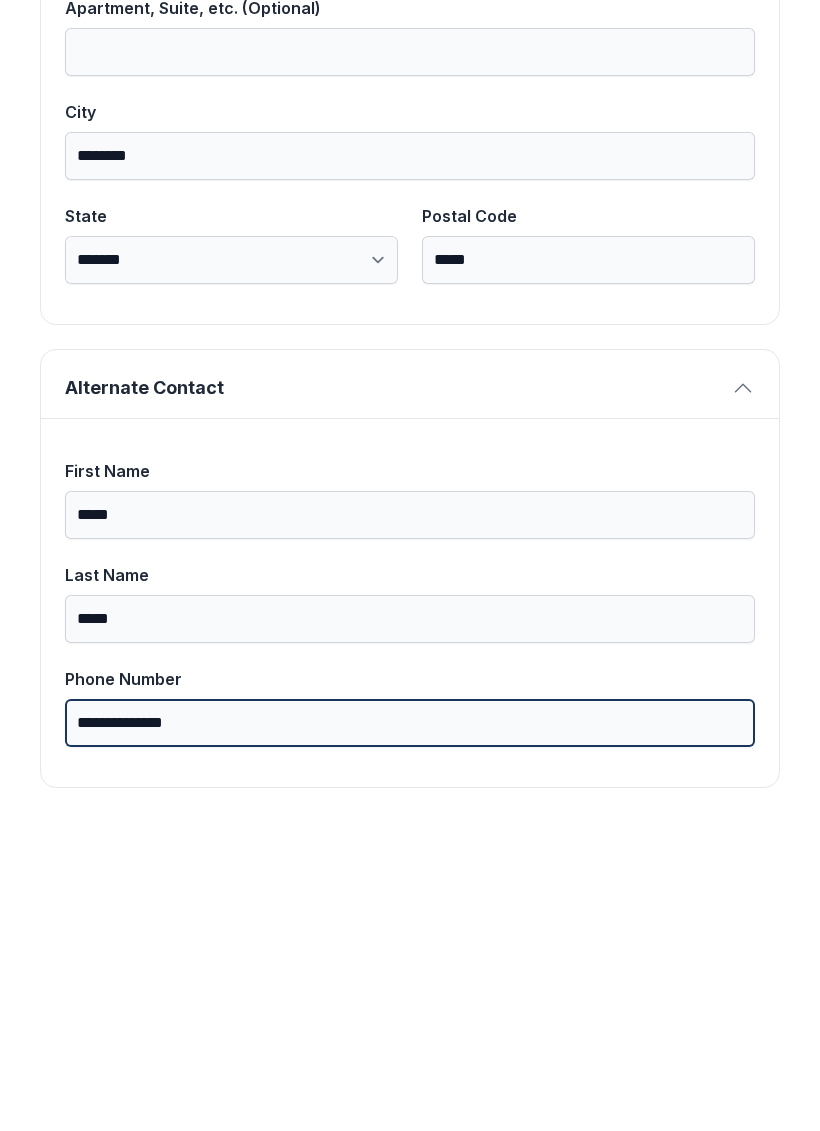 type on "**********" 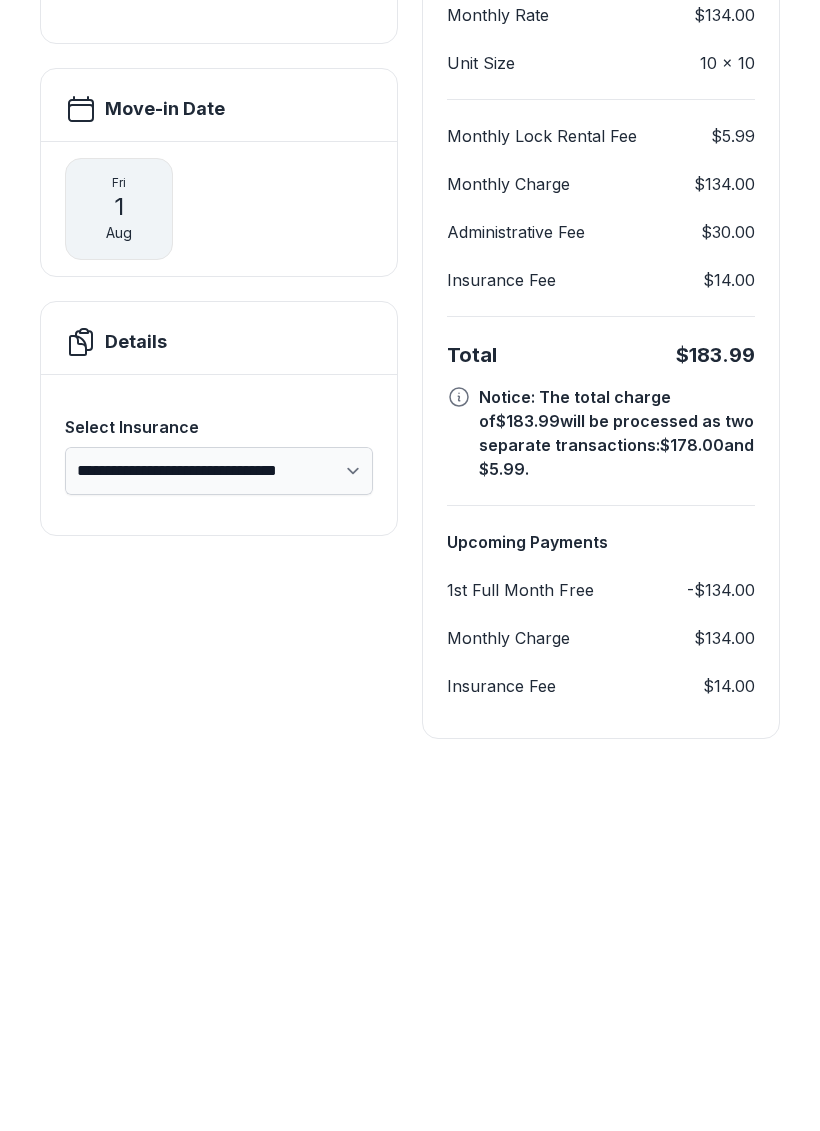 scroll, scrollTop: 180, scrollLeft: 0, axis: vertical 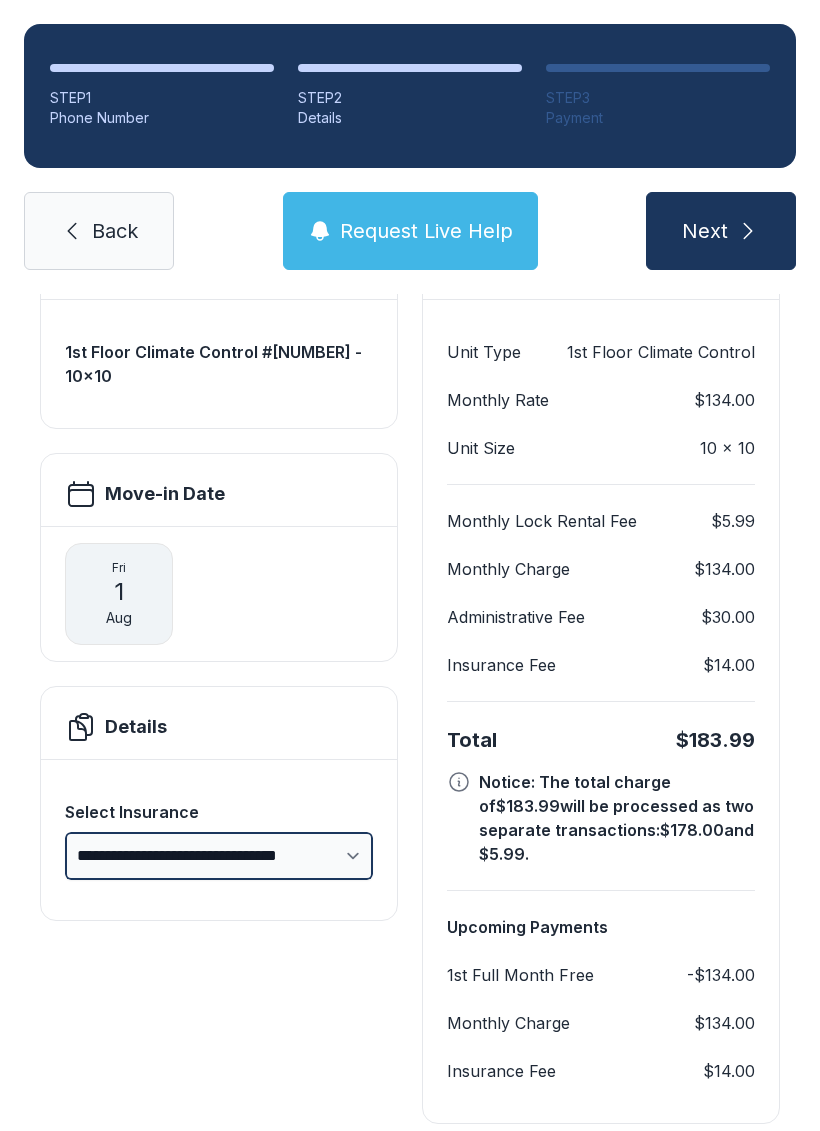 click on "**********" at bounding box center (219, 856) 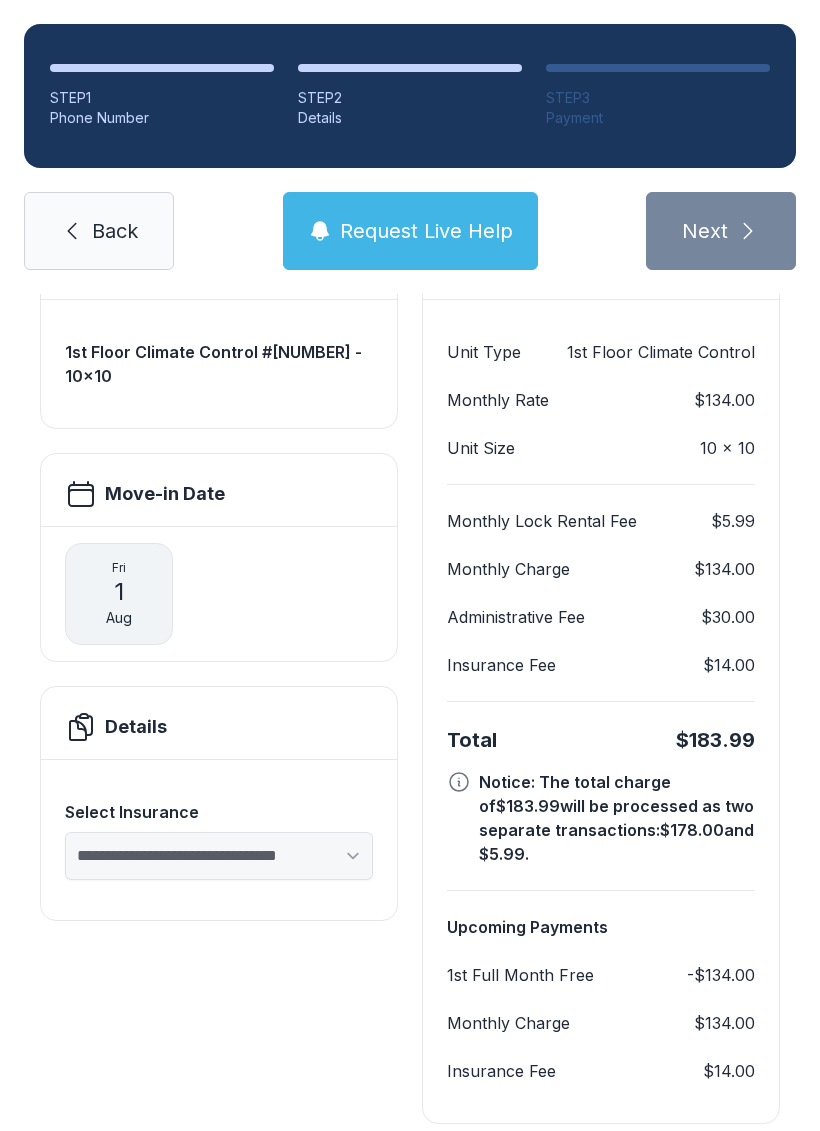 select on "****" 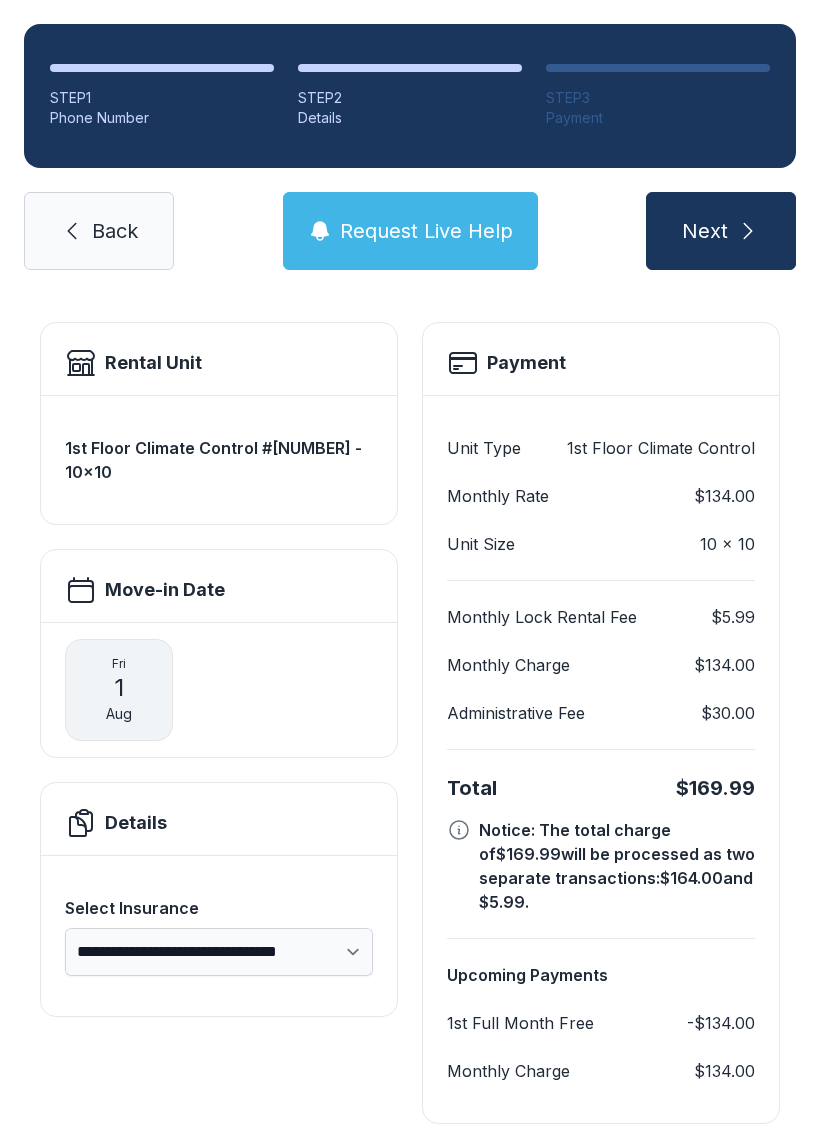 click on "Back" at bounding box center (115, 231) 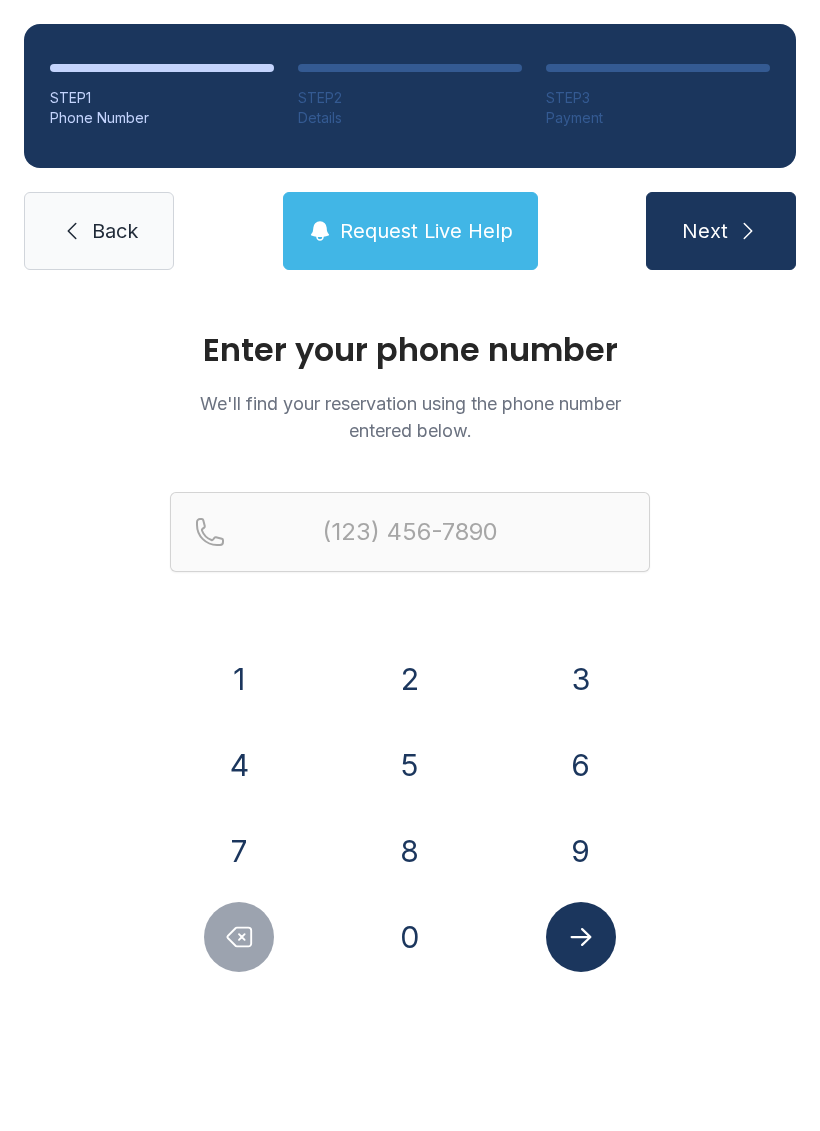 scroll, scrollTop: 0, scrollLeft: 0, axis: both 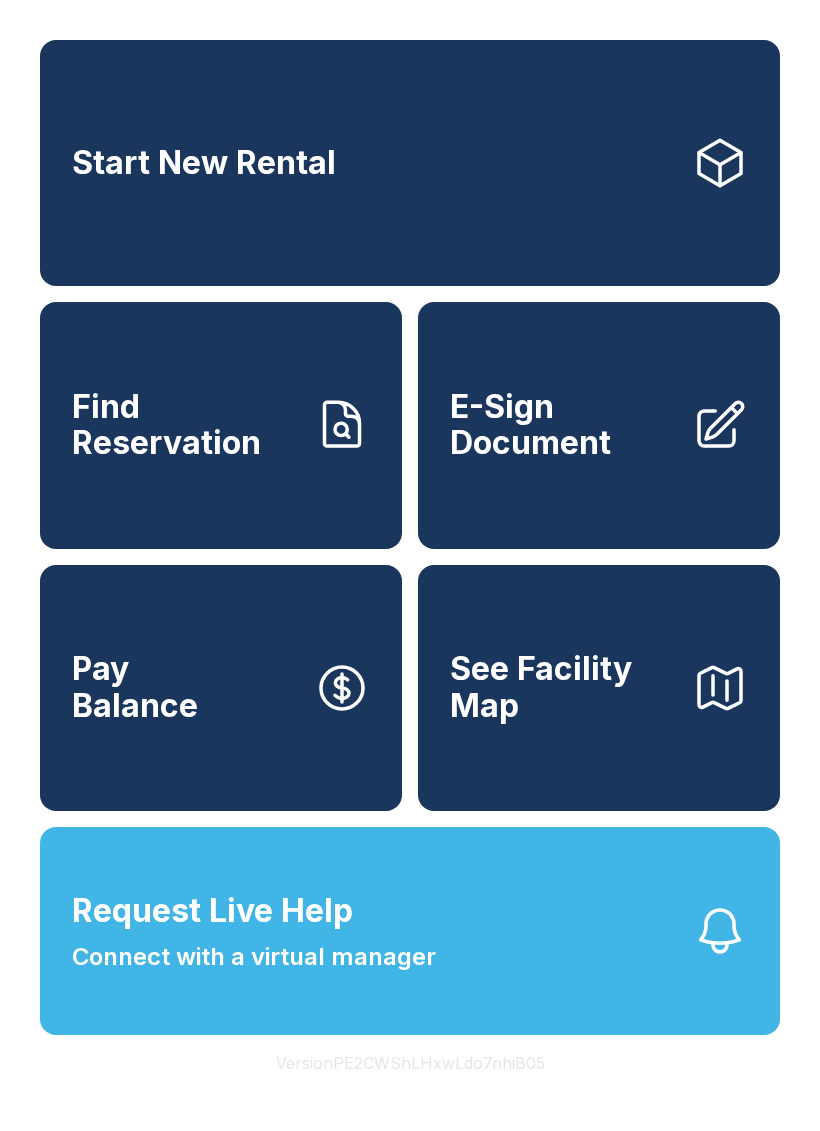 click on "E-Sign Document" at bounding box center (563, 425) 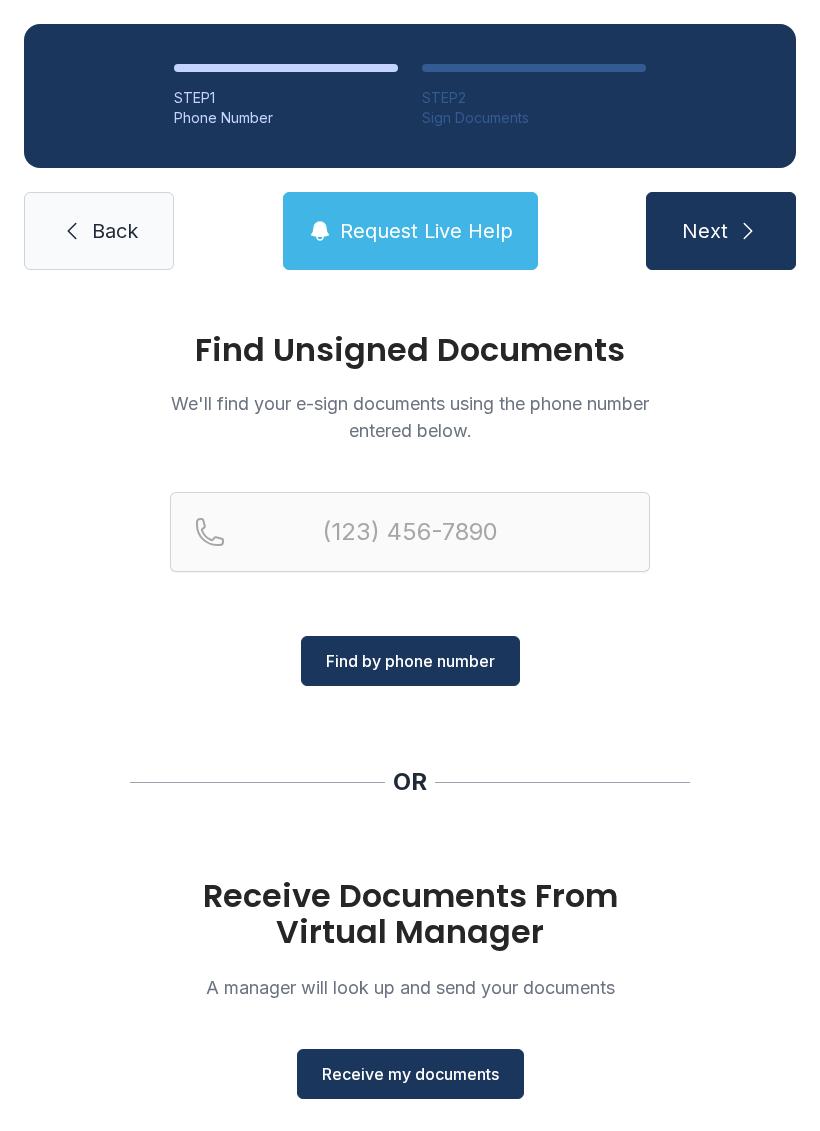 click on "Receive my documents" at bounding box center (410, 1074) 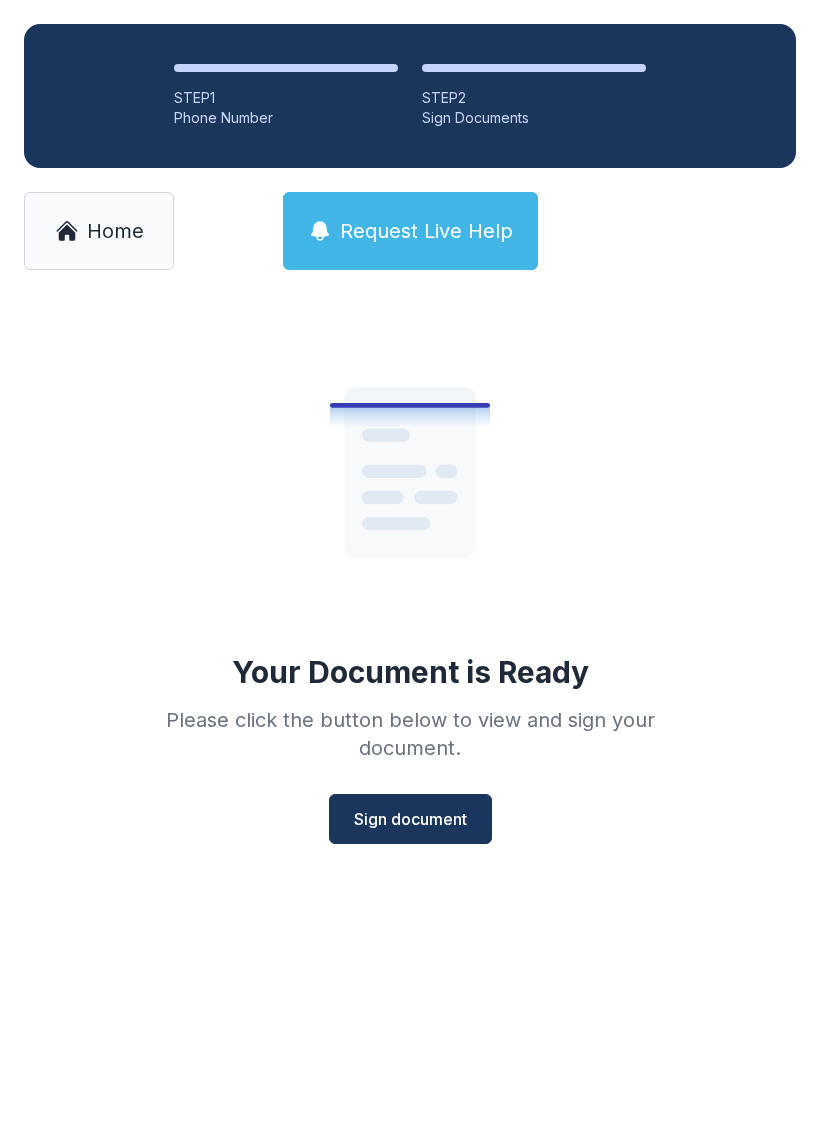 click on "Sign document" at bounding box center (410, 819) 